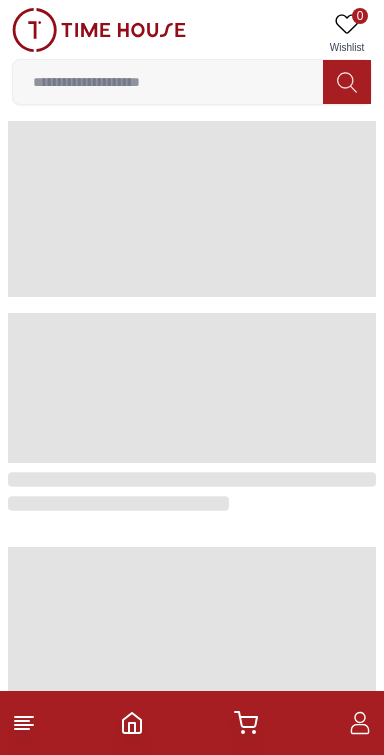 scroll, scrollTop: 0, scrollLeft: 0, axis: both 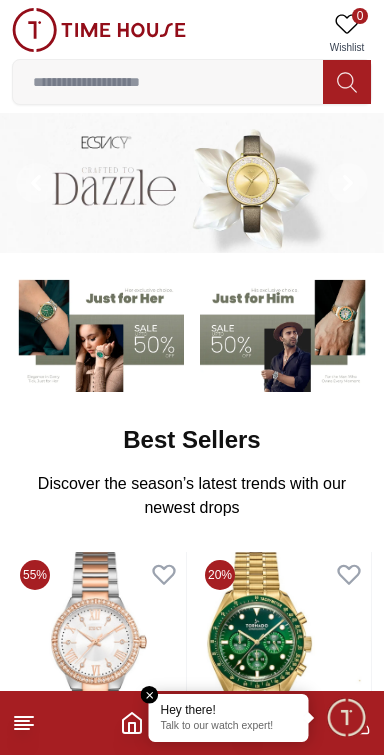 click at bounding box center (168, 82) 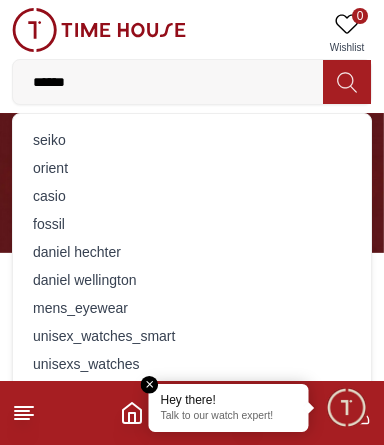 type on "*******" 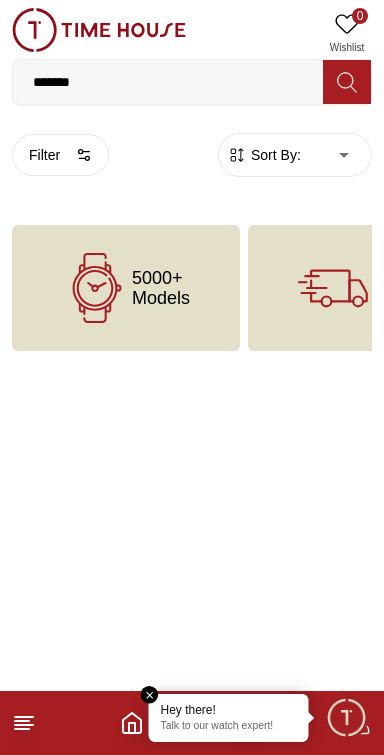 click on "5000+ Models" at bounding box center [161, 288] 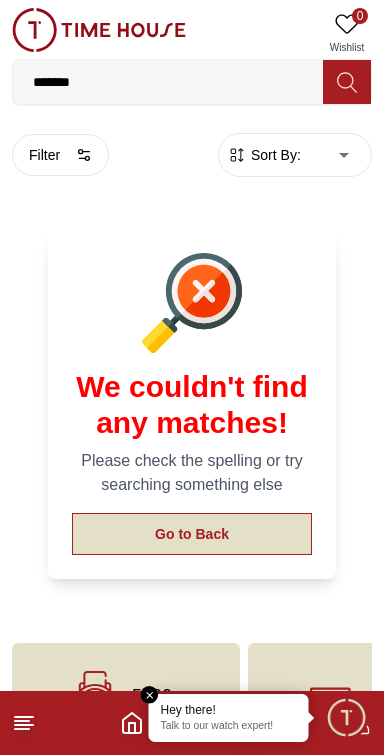 click on "Go to Back" at bounding box center (192, 534) 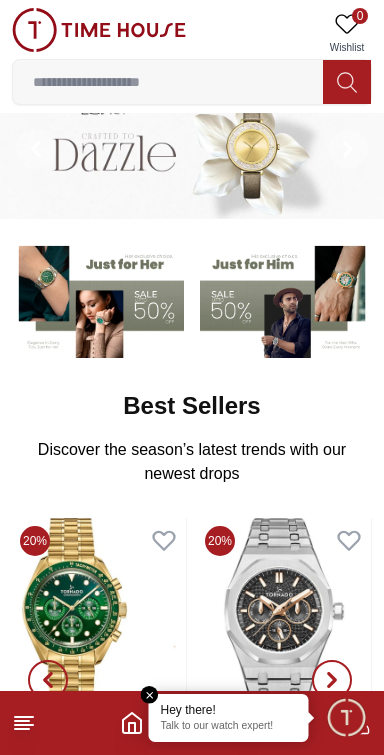 scroll, scrollTop: 33, scrollLeft: 0, axis: vertical 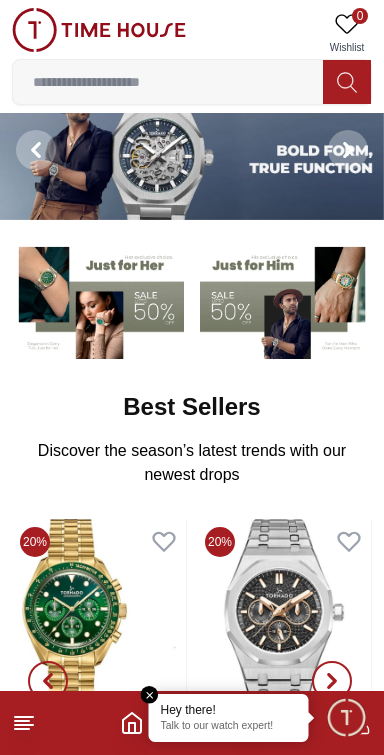 click at bounding box center [168, 82] 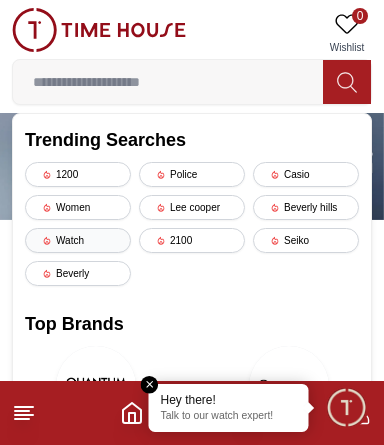 click on "Watch" at bounding box center [78, 240] 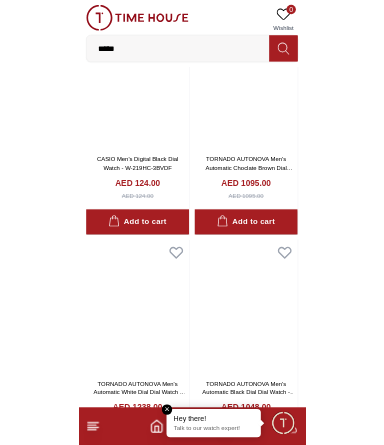 scroll, scrollTop: 180, scrollLeft: 0, axis: vertical 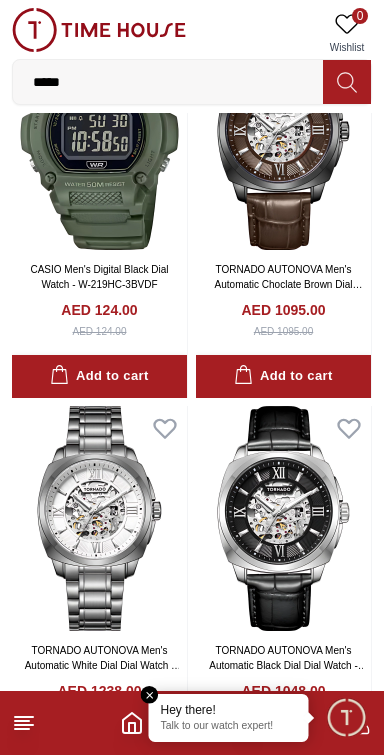 click on "*****" at bounding box center [168, 82] 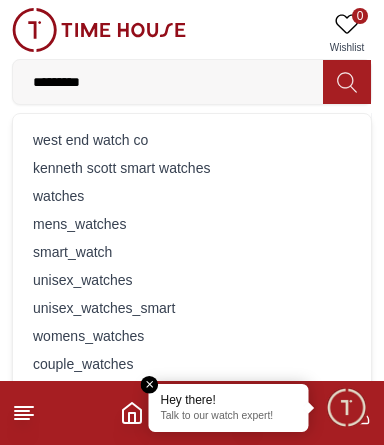 type on "**********" 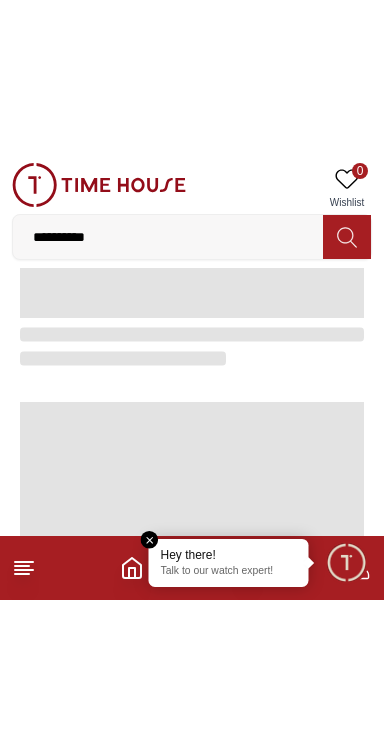 scroll, scrollTop: 0, scrollLeft: 0, axis: both 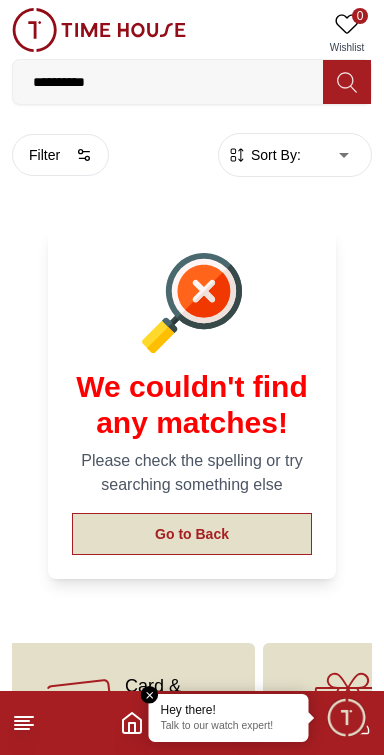 click on "Go to Back" at bounding box center [192, 534] 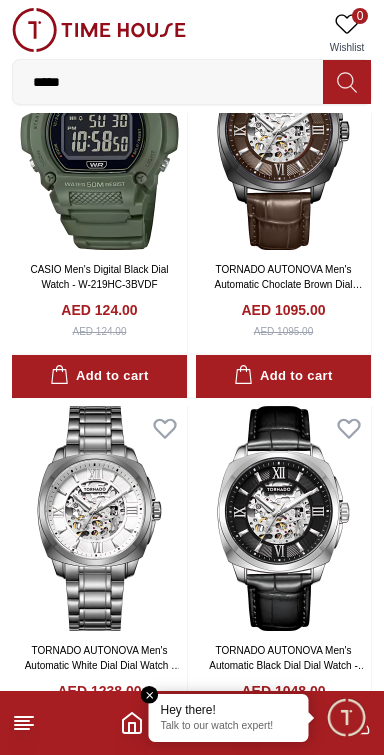 scroll, scrollTop: 0, scrollLeft: 0, axis: both 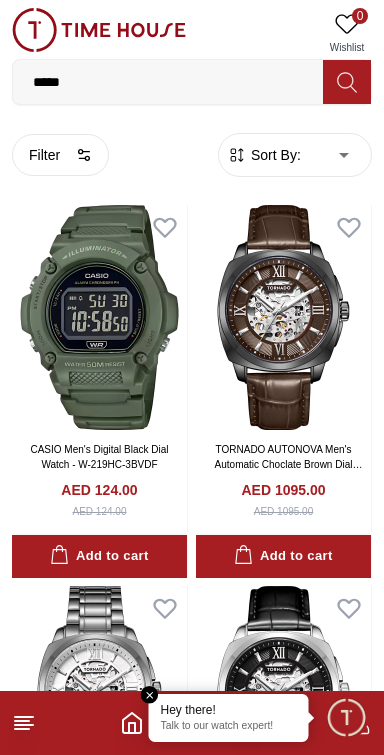 click 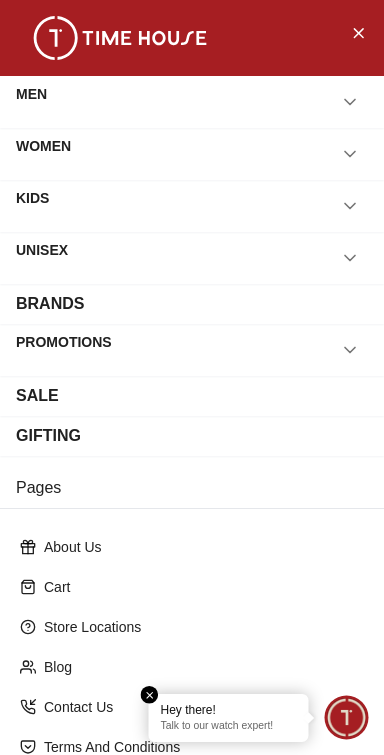 click on "BRANDS" at bounding box center [50, 304] 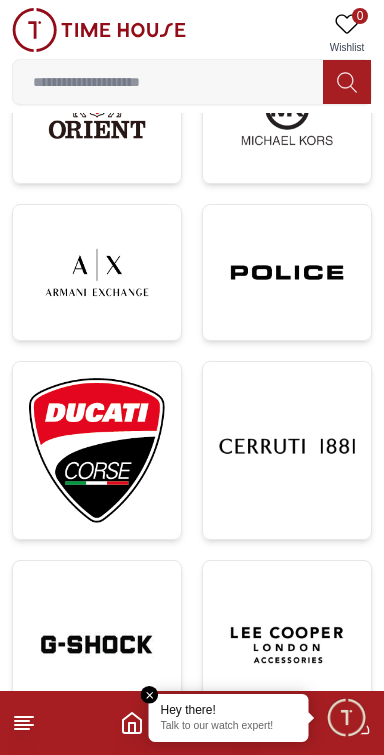 scroll, scrollTop: 1388, scrollLeft: 0, axis: vertical 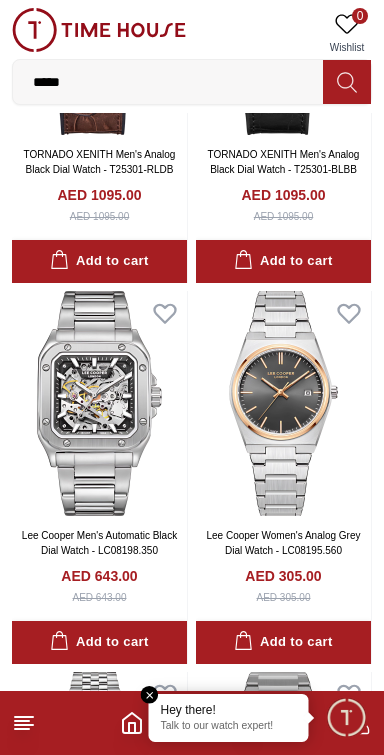 click on "*****" at bounding box center [168, 82] 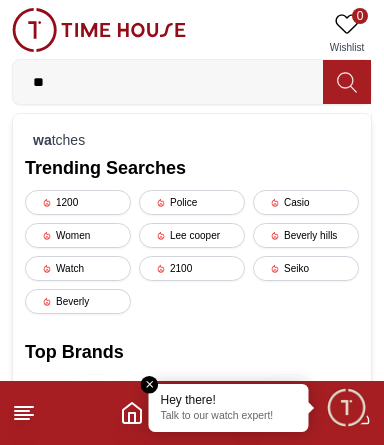 type on "*" 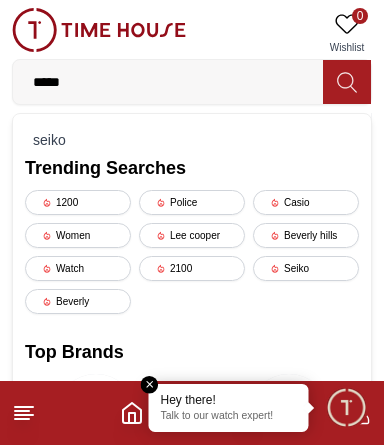 type on "*****" 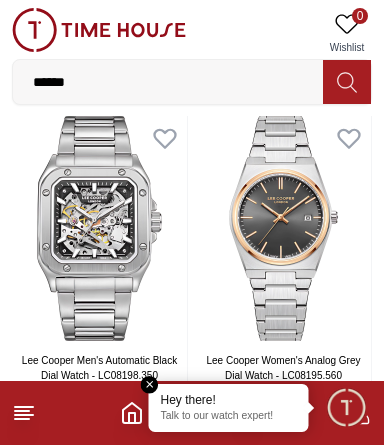 scroll, scrollTop: 1623, scrollLeft: 0, axis: vertical 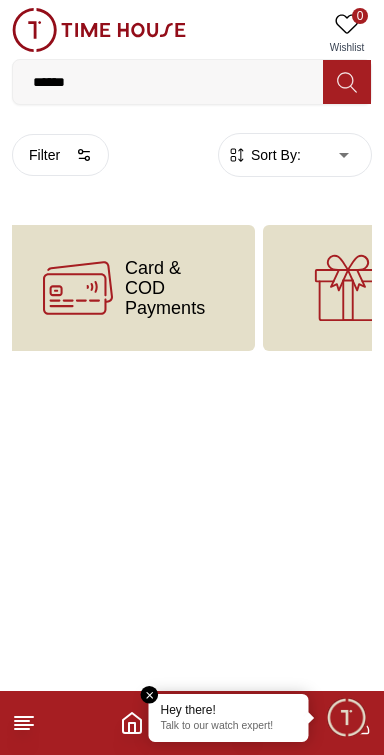 click 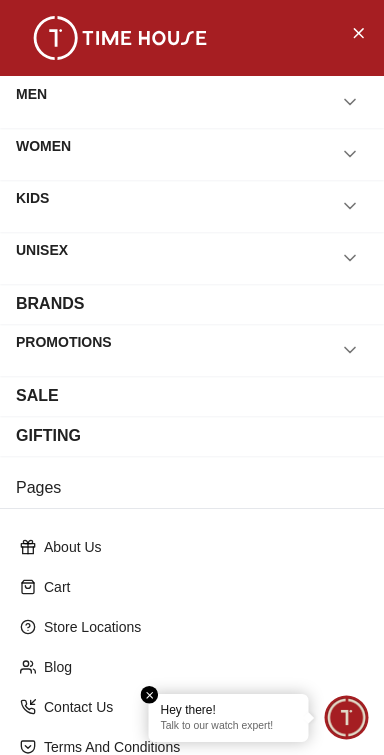 click on "BRANDS" at bounding box center (50, 304) 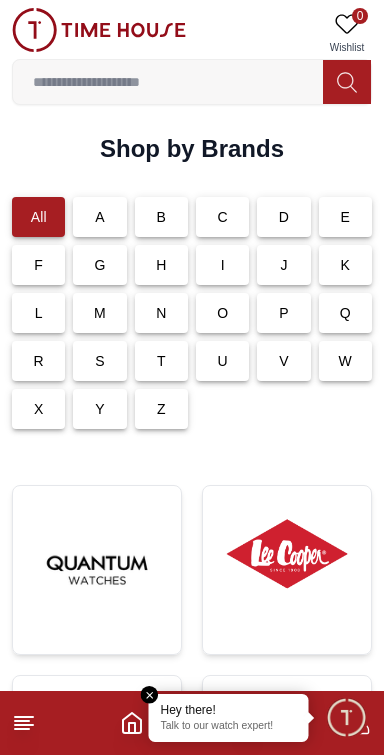 click on "S" at bounding box center (100, 361) 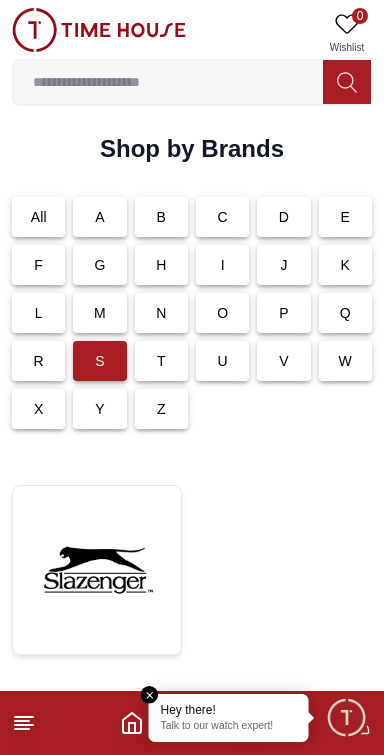 click on "I" at bounding box center [222, 265] 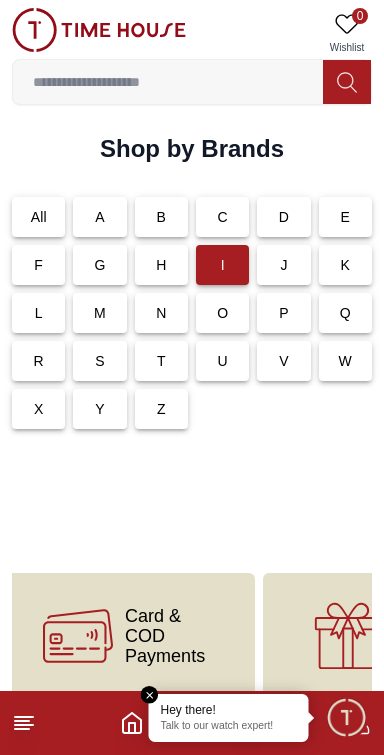 click at bounding box center [168, 82] 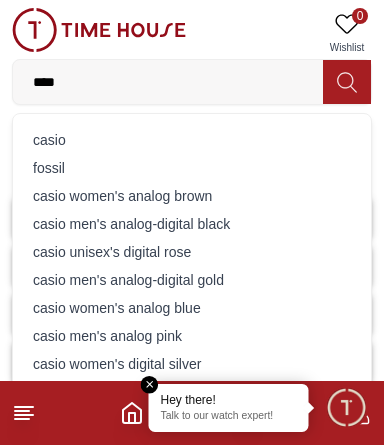 type on "*****" 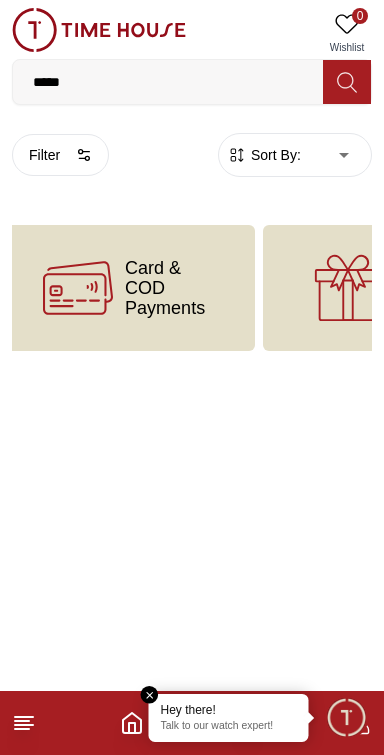 click on "*****" at bounding box center (168, 82) 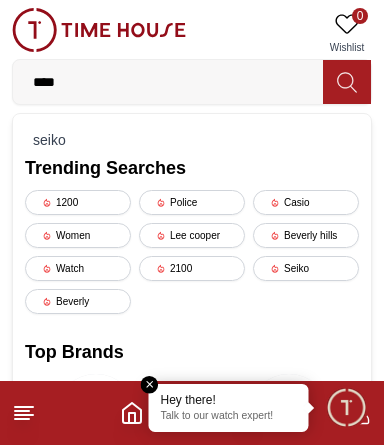 type on "*****" 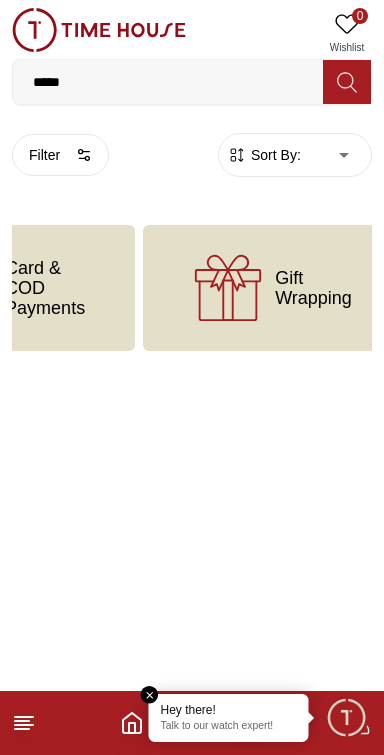 scroll, scrollTop: 0, scrollLeft: 695, axis: horizontal 